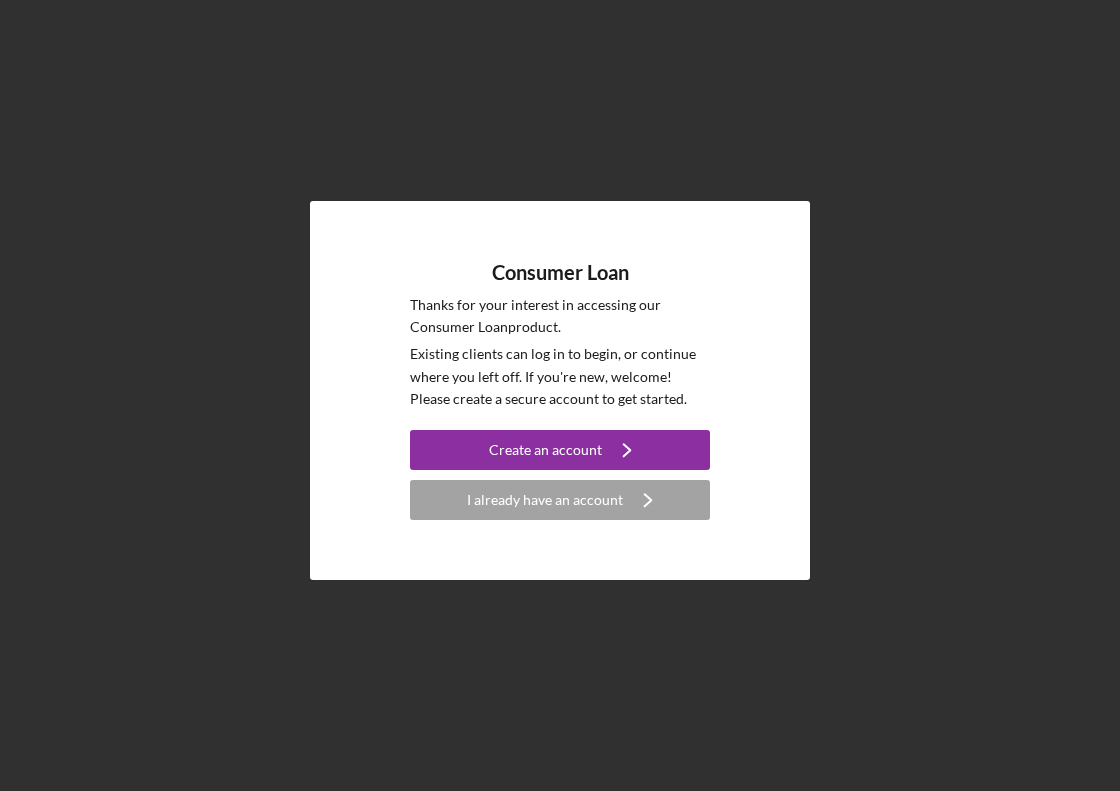 scroll, scrollTop: 0, scrollLeft: 0, axis: both 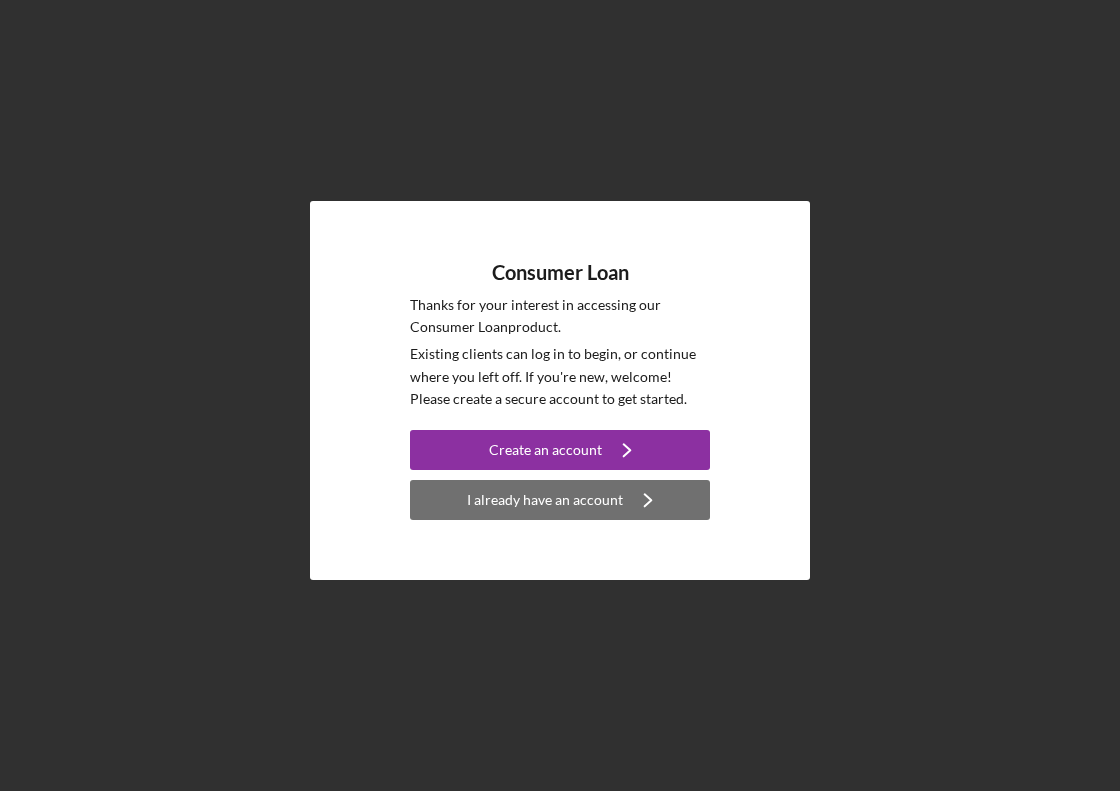 click on "I already have an account" at bounding box center [545, 500] 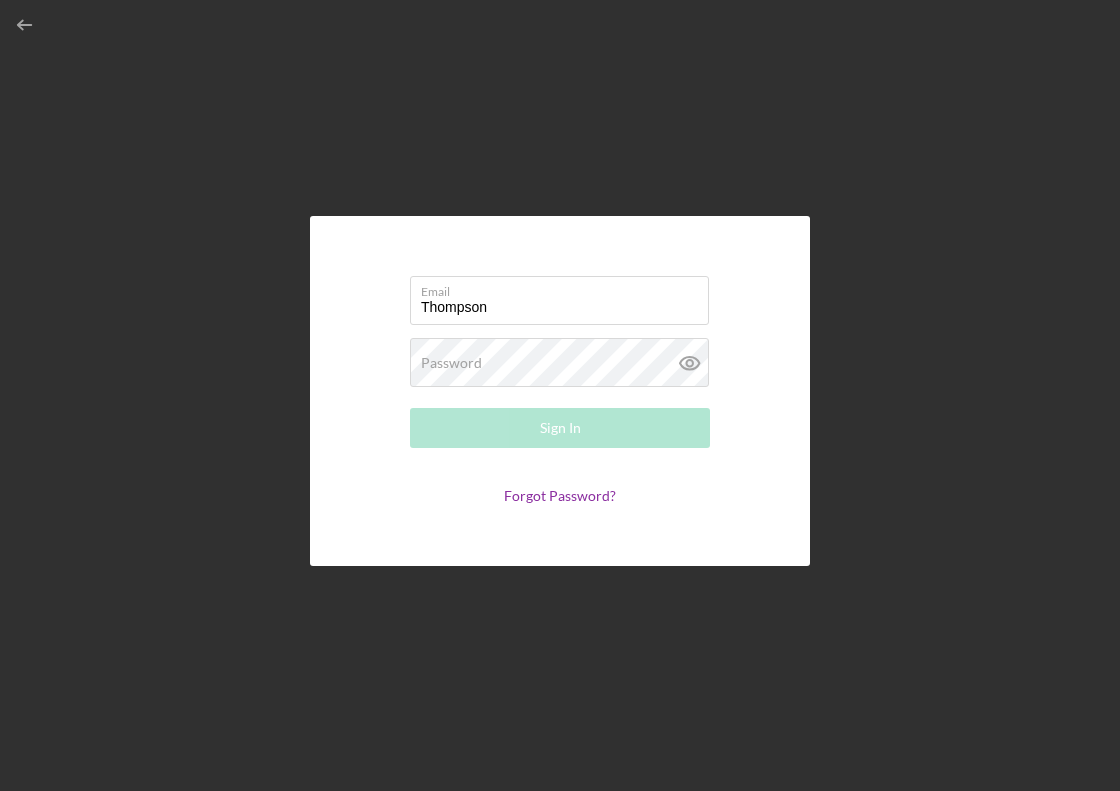 type on "[NAME].[NUMBER]@[DOMAIN]" 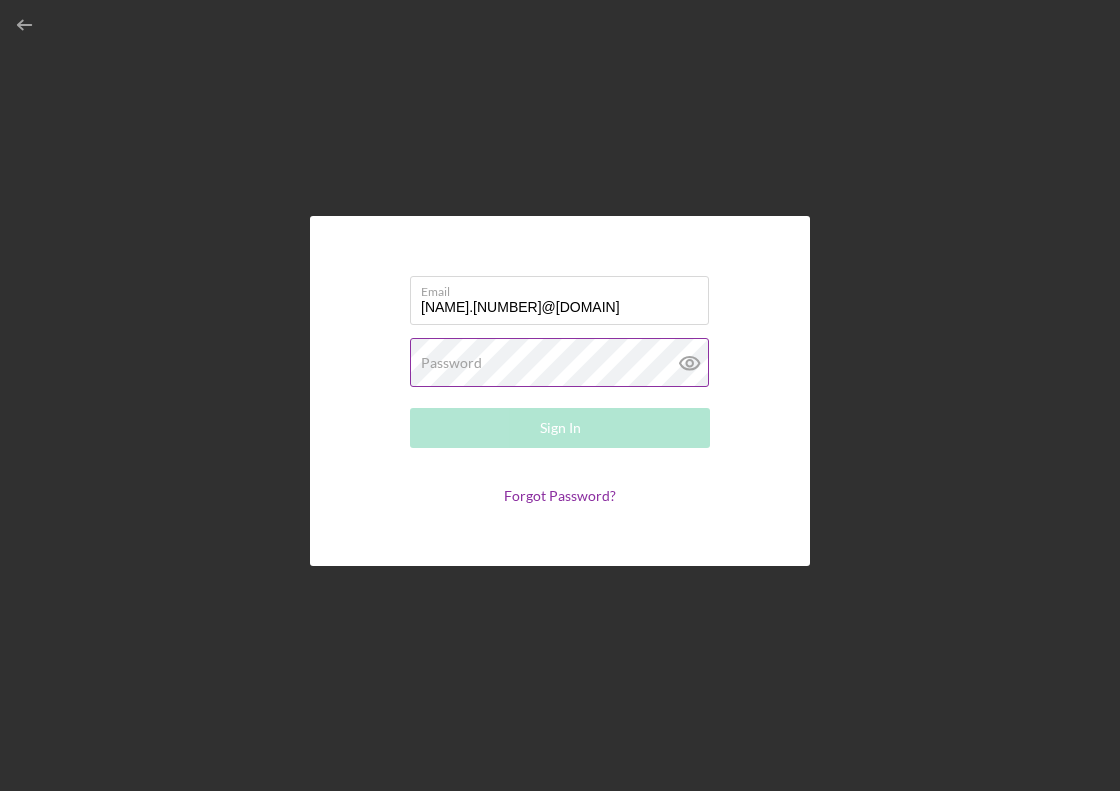 click on "Password Required" at bounding box center (560, 363) 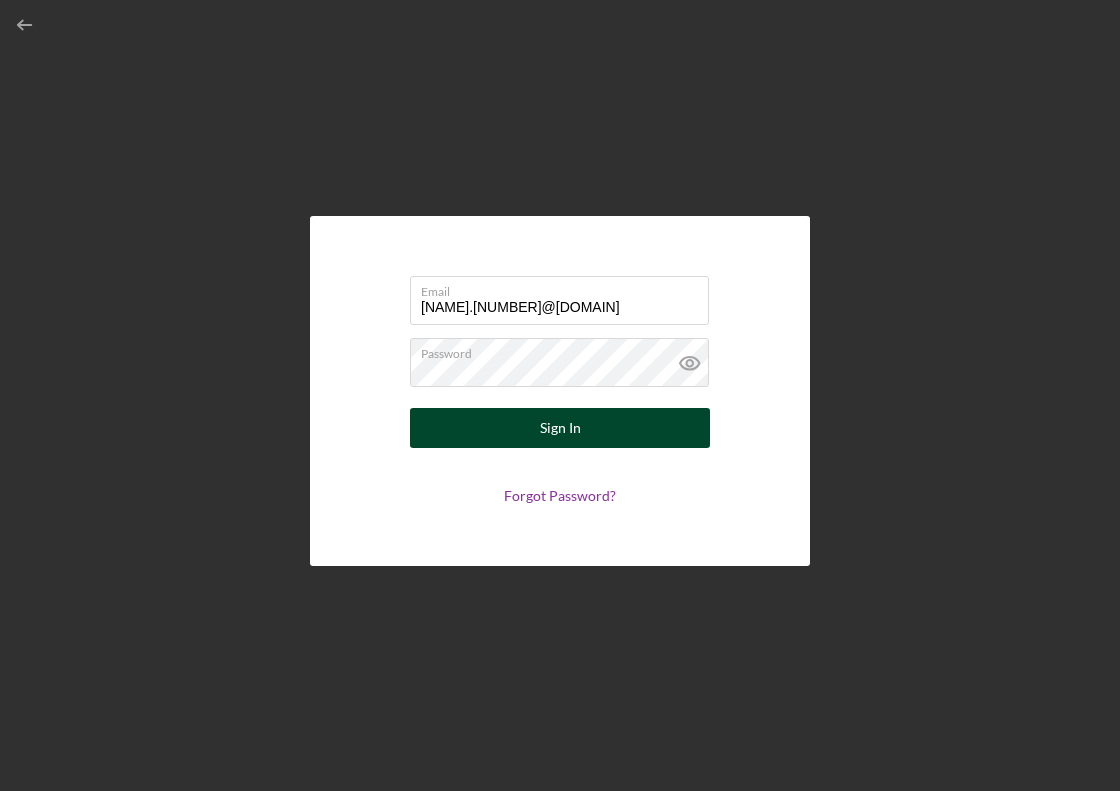 click on "Sign In" at bounding box center (560, 428) 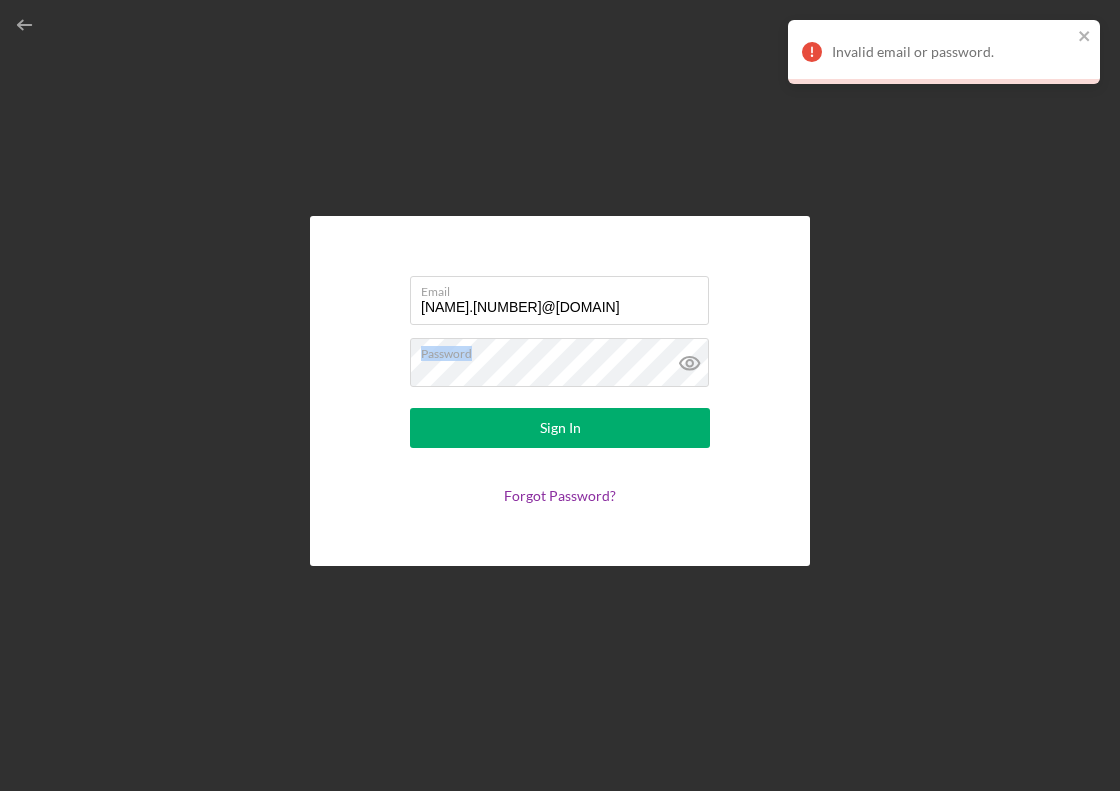 drag, startPoint x: 461, startPoint y: 361, endPoint x: 377, endPoint y: 364, distance: 84.05355 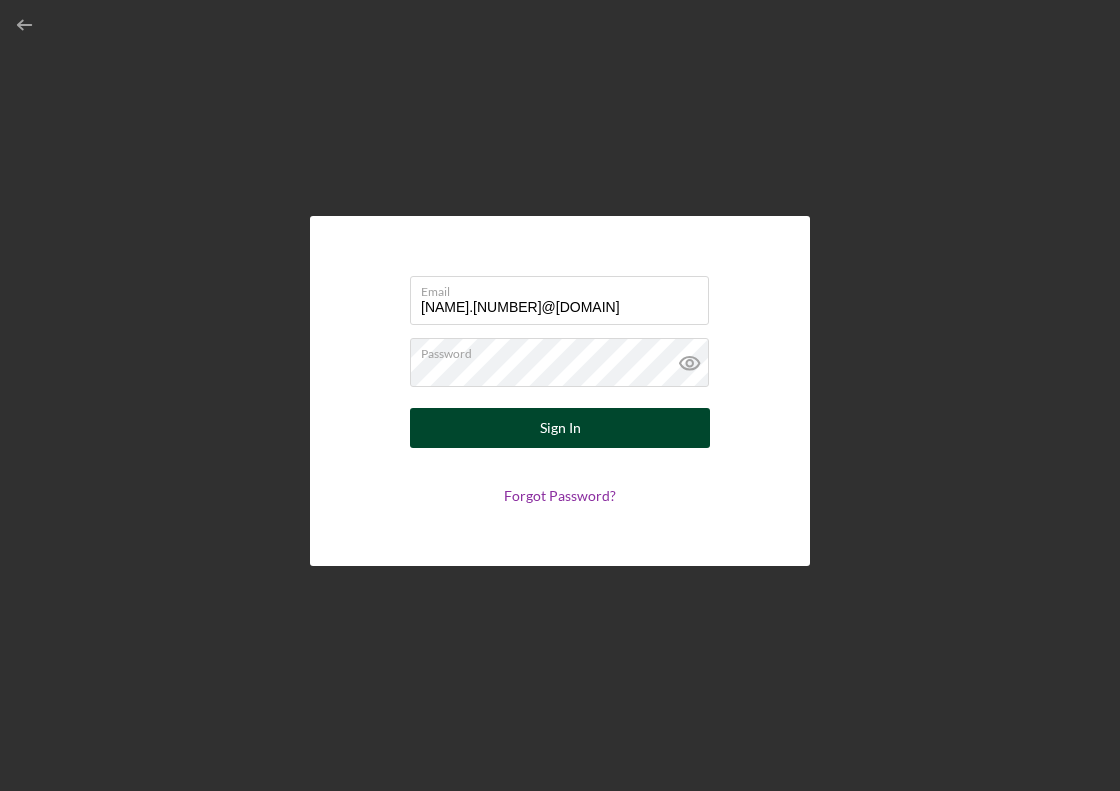 click on "Sign In" at bounding box center (560, 428) 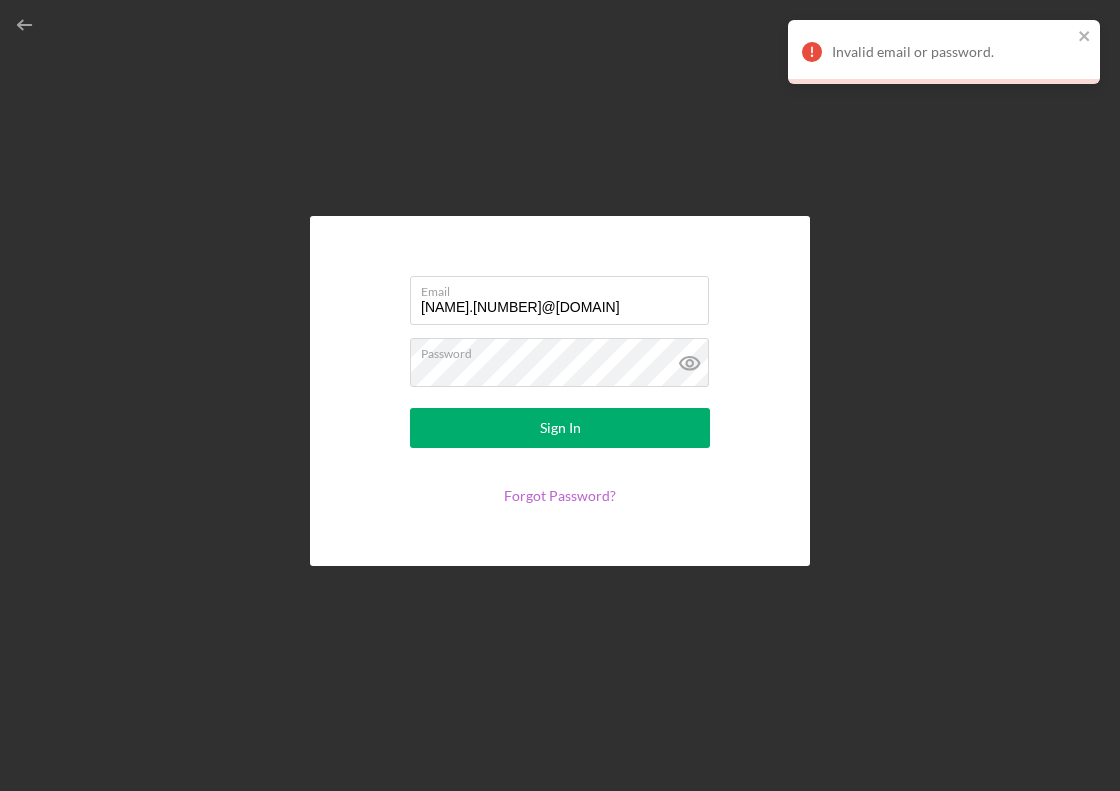 click on "Forgot Password?" at bounding box center [560, 495] 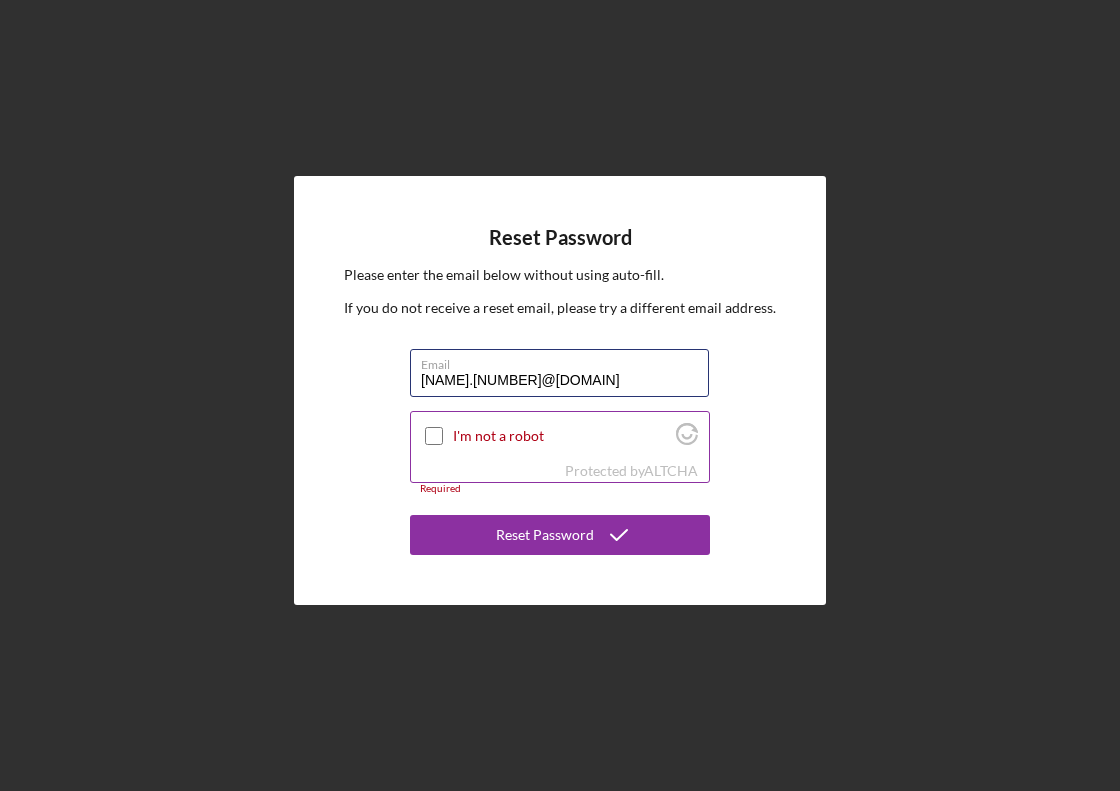 type on "[NAME].[NUMBER]@[DOMAIN]" 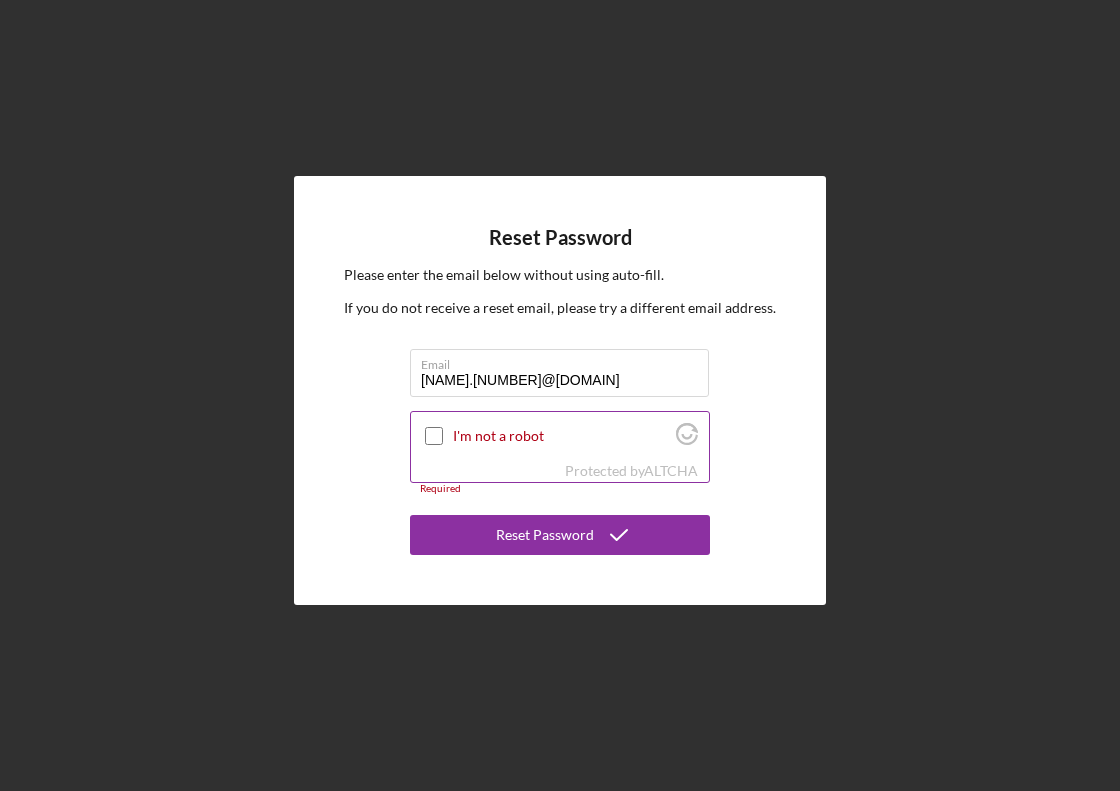 click on "I'm not a robot" at bounding box center (434, 436) 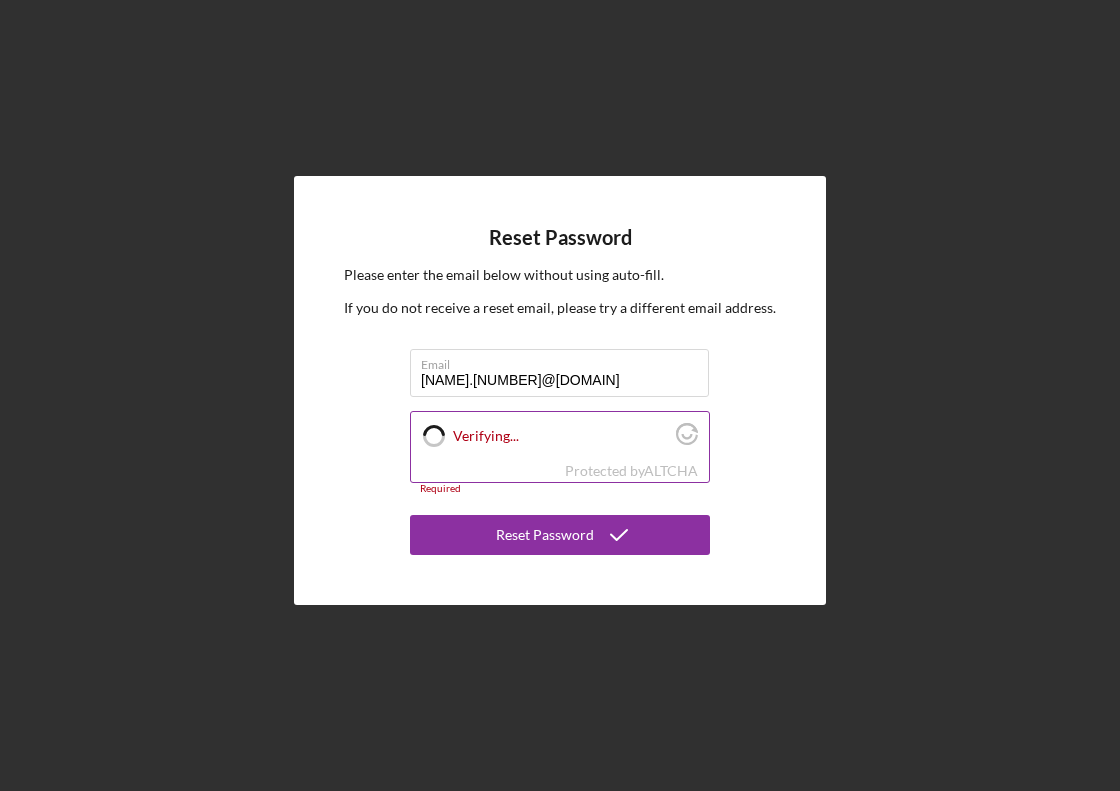 checkbox on "true" 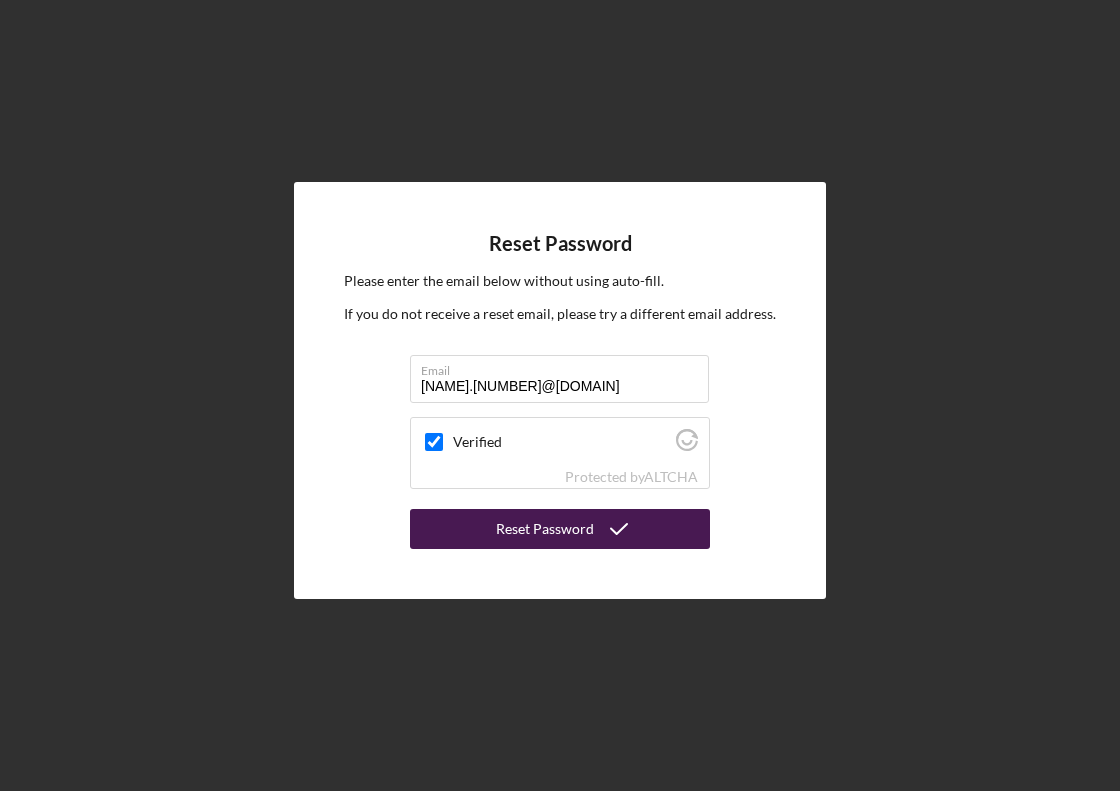 click 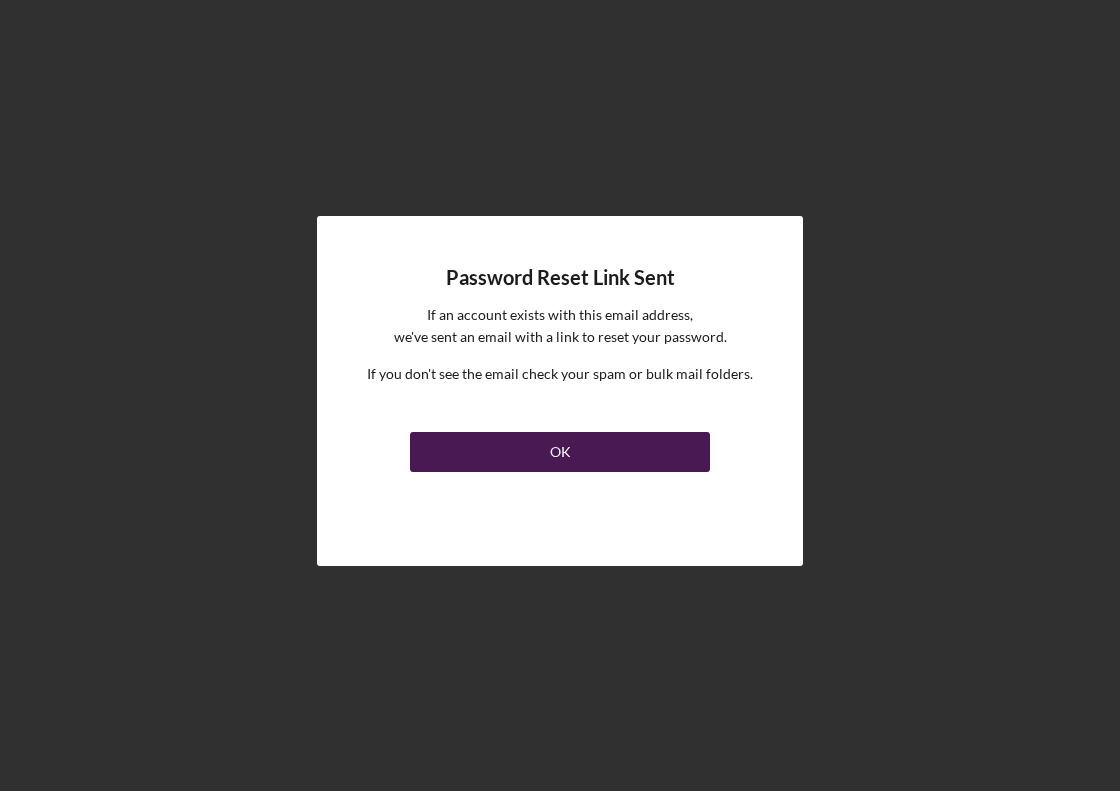 click on "OK" at bounding box center (560, 452) 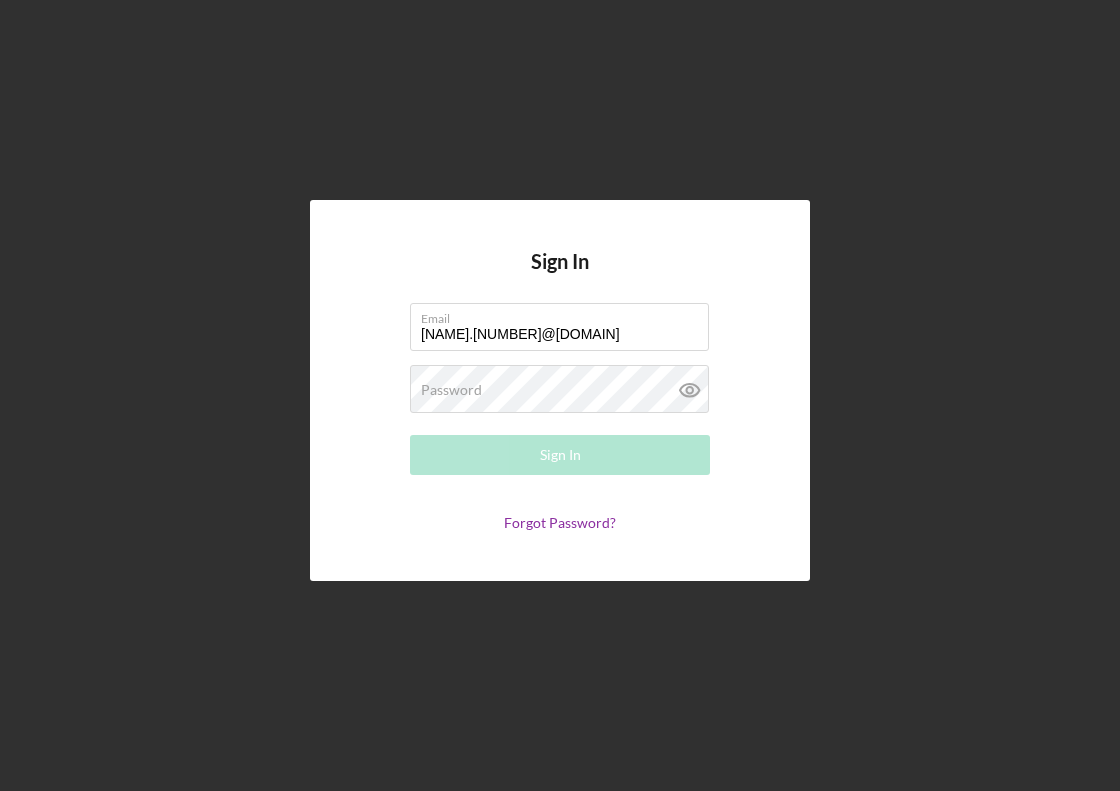 type on "[NAME].[NUMBER]@[DOMAIN]" 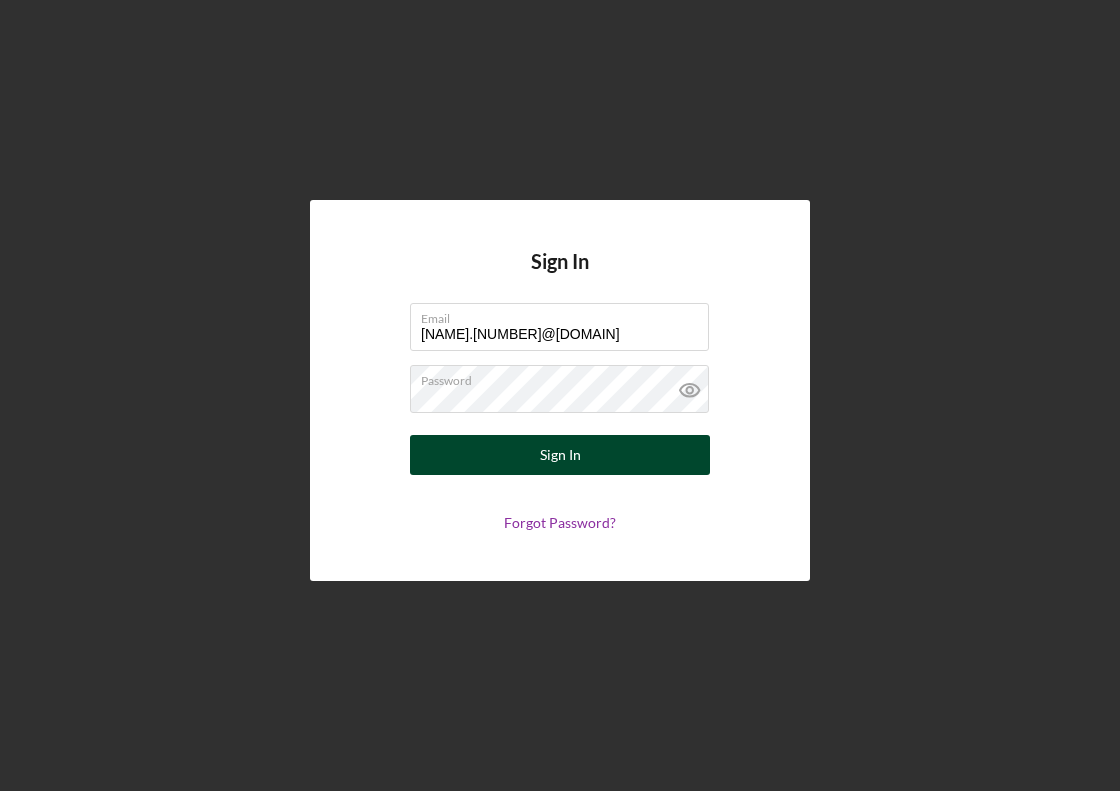 click on "Sign In" at bounding box center (560, 455) 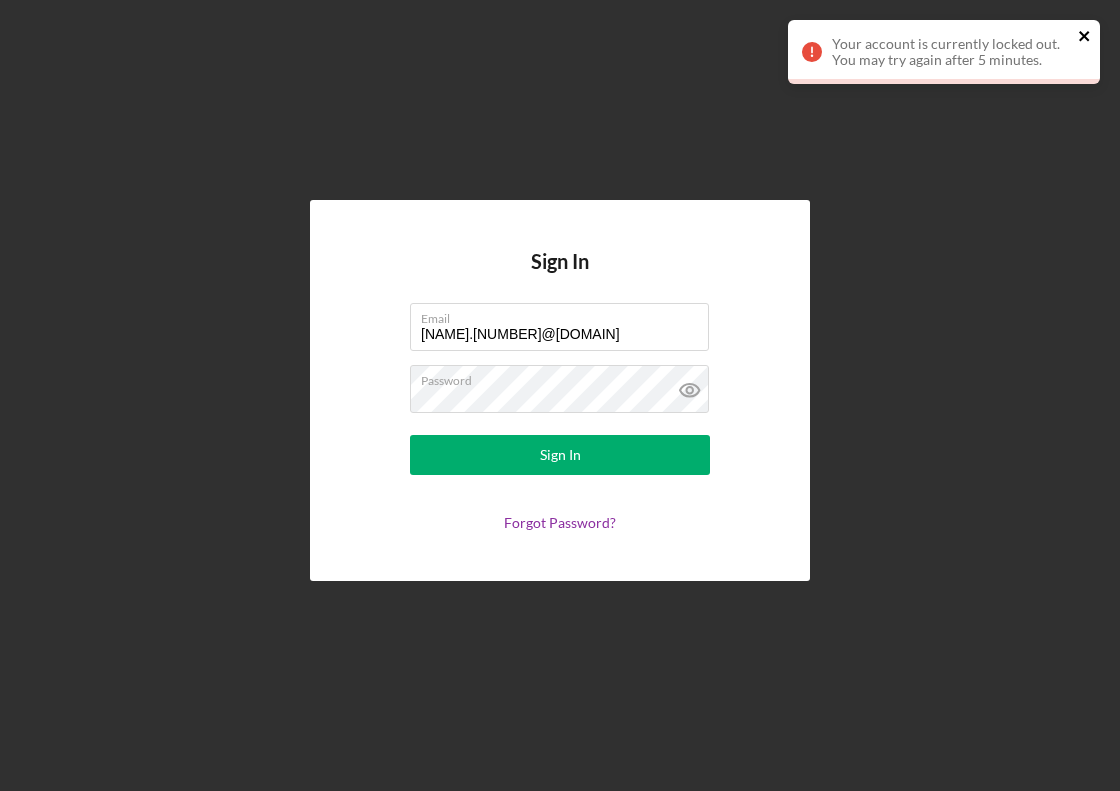 click 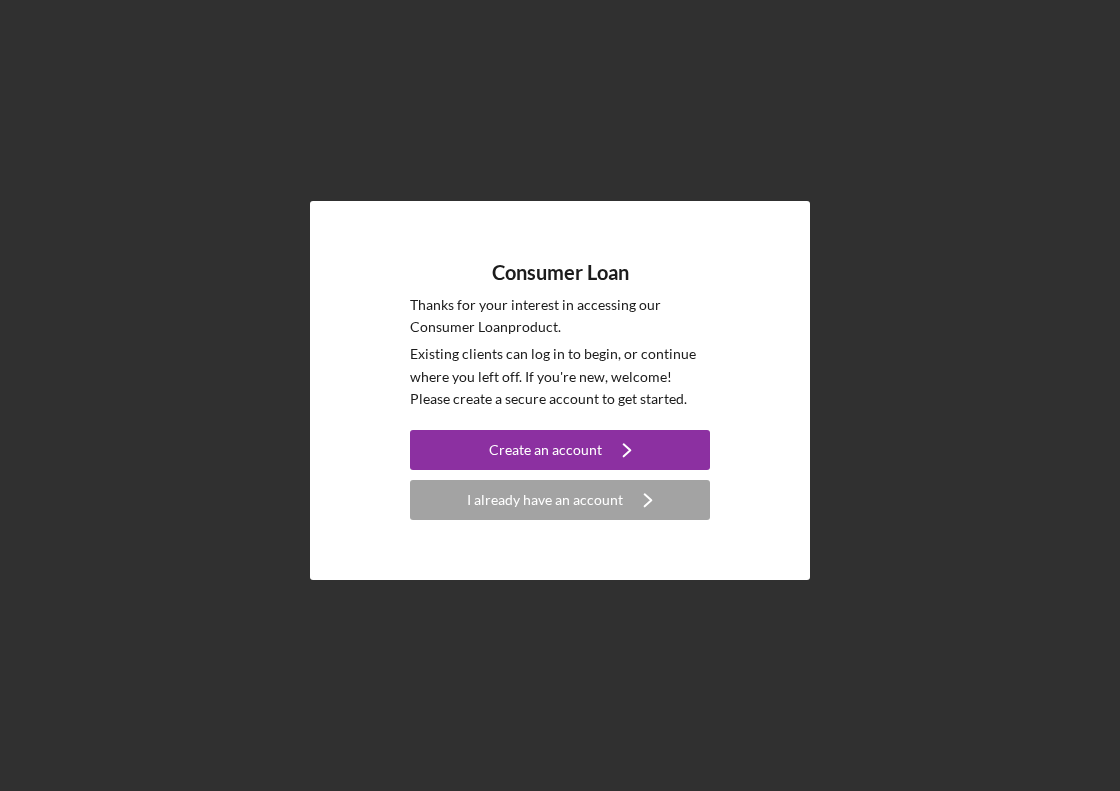 scroll, scrollTop: 0, scrollLeft: 0, axis: both 